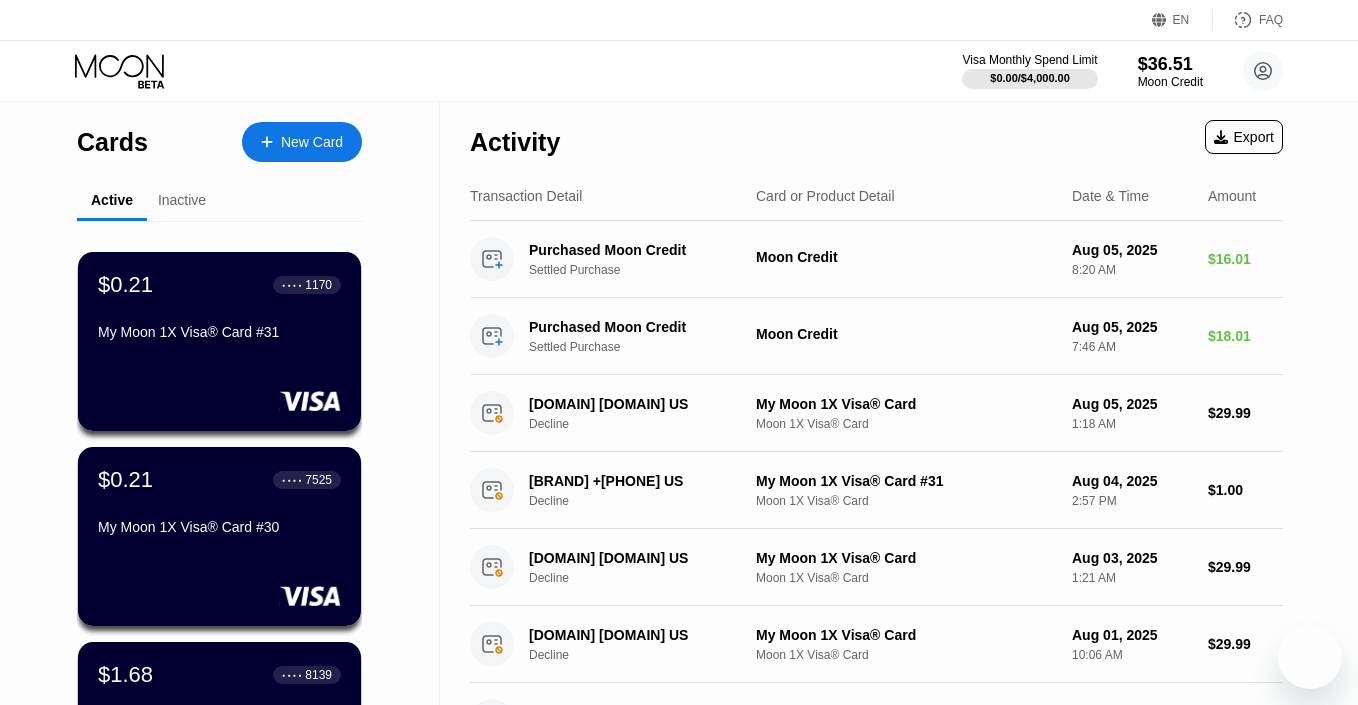 scroll, scrollTop: 0, scrollLeft: 0, axis: both 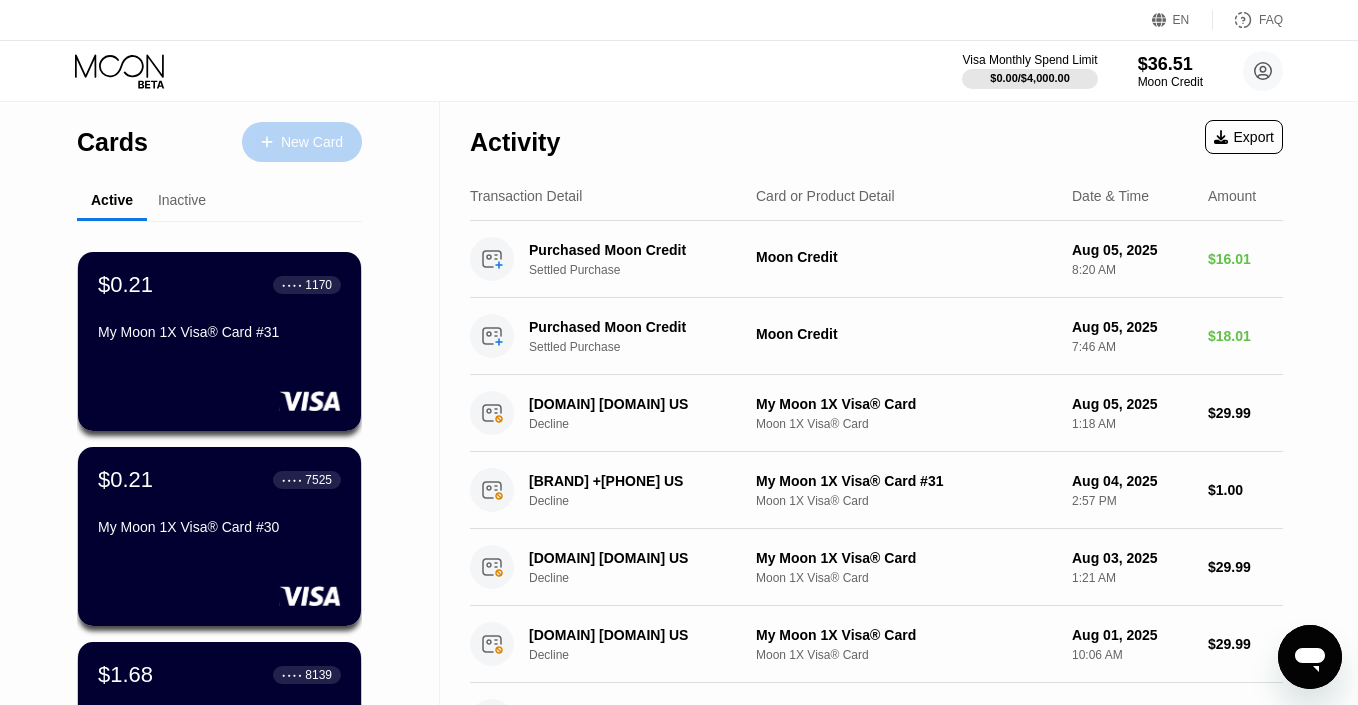 click on "New Card" at bounding box center [312, 142] 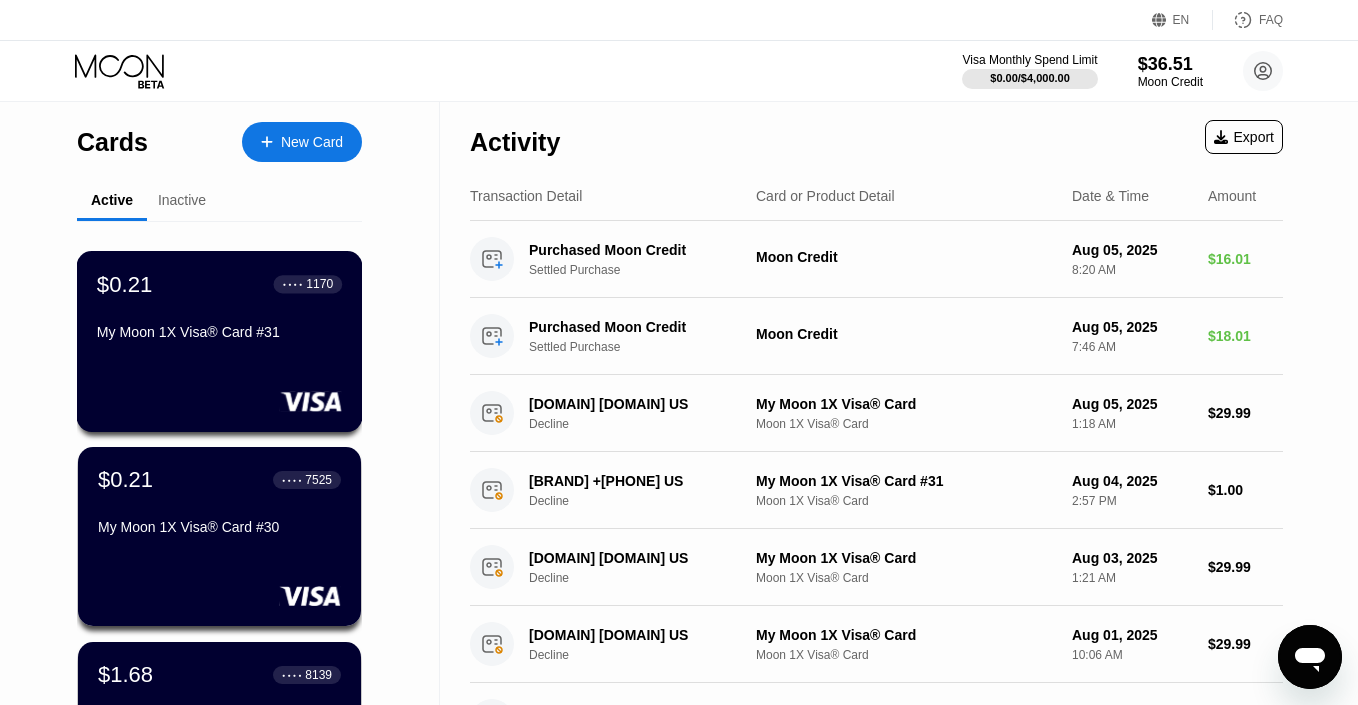 click on "$0.21 ● ● ● ● 1170 My Moon 1X Visa® Card #31" at bounding box center [219, 309] 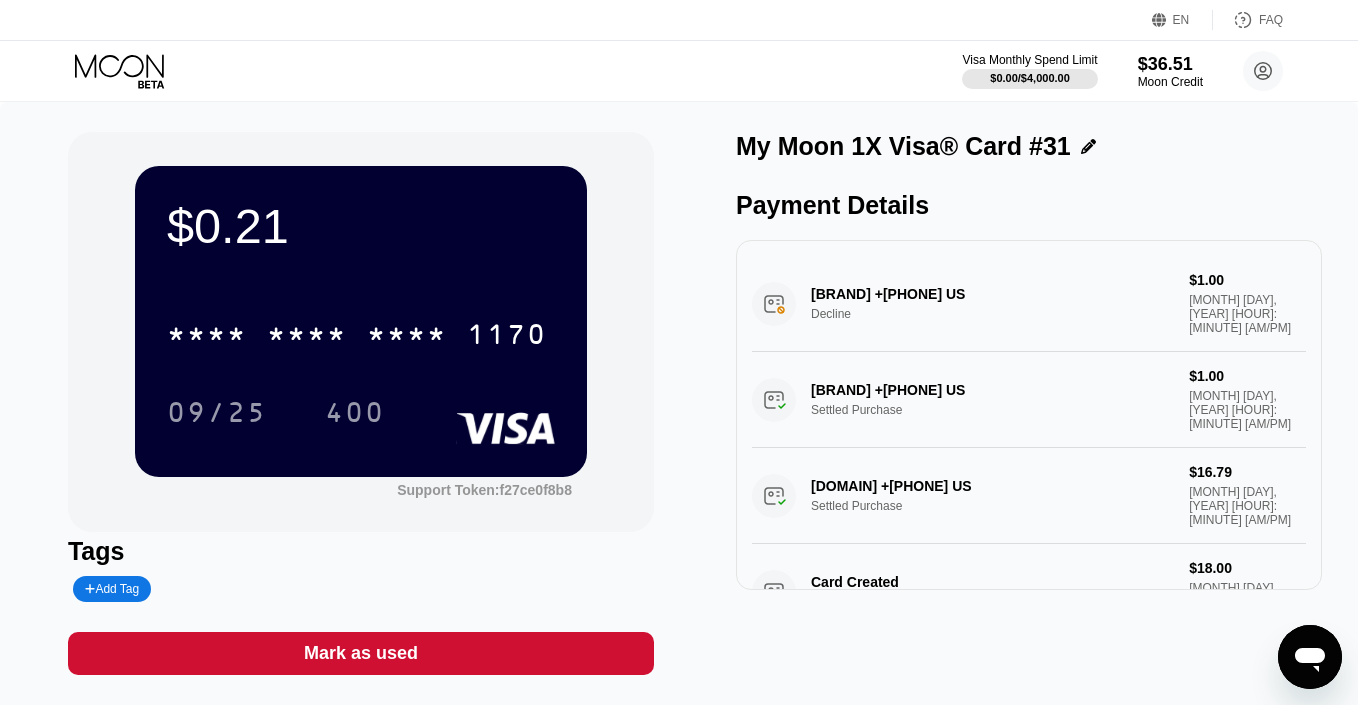 scroll, scrollTop: 12, scrollLeft: 0, axis: vertical 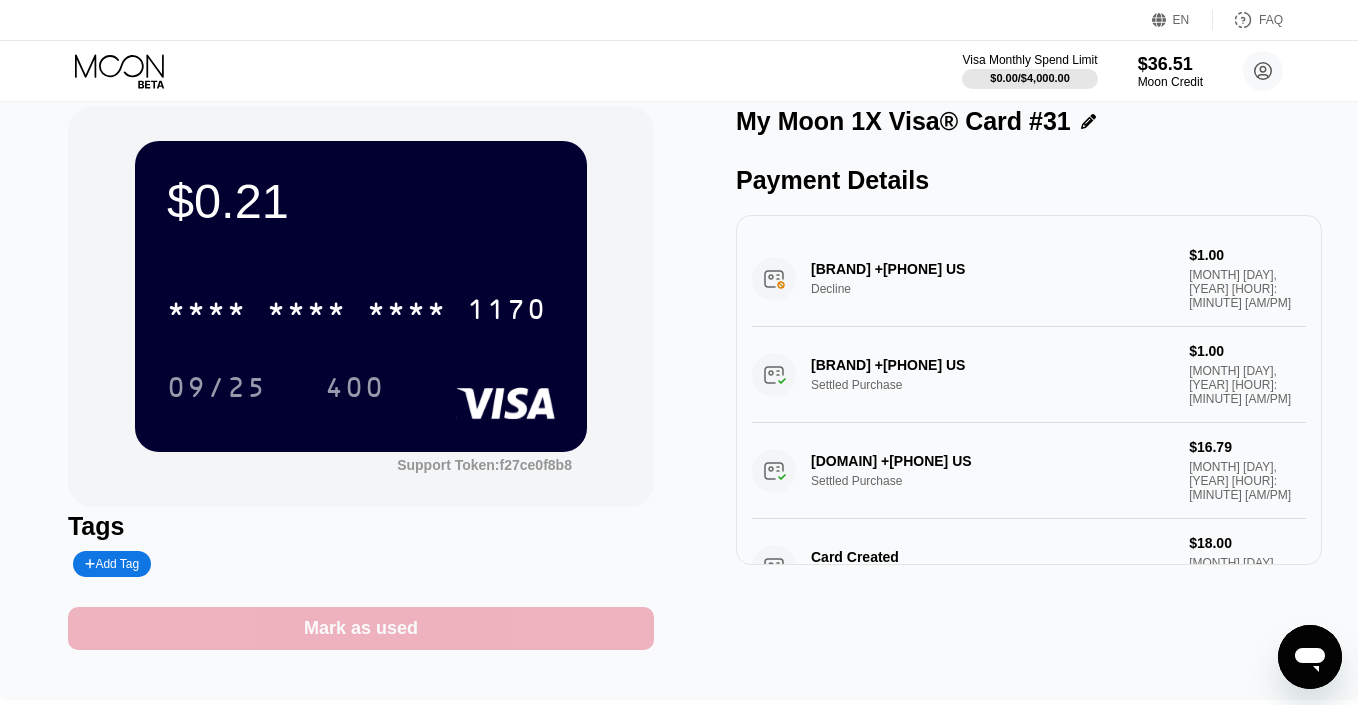 click on "Mark as used" at bounding box center [361, 628] 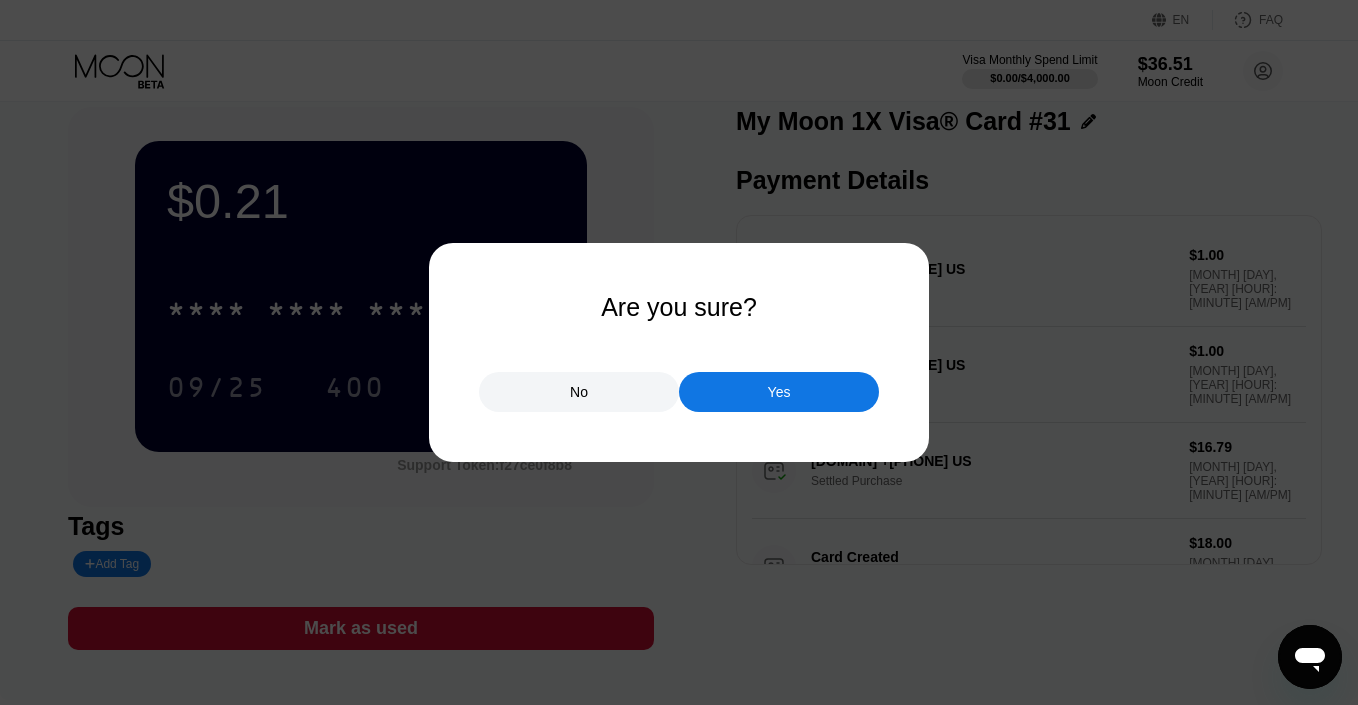 click on "Yes" at bounding box center [779, 392] 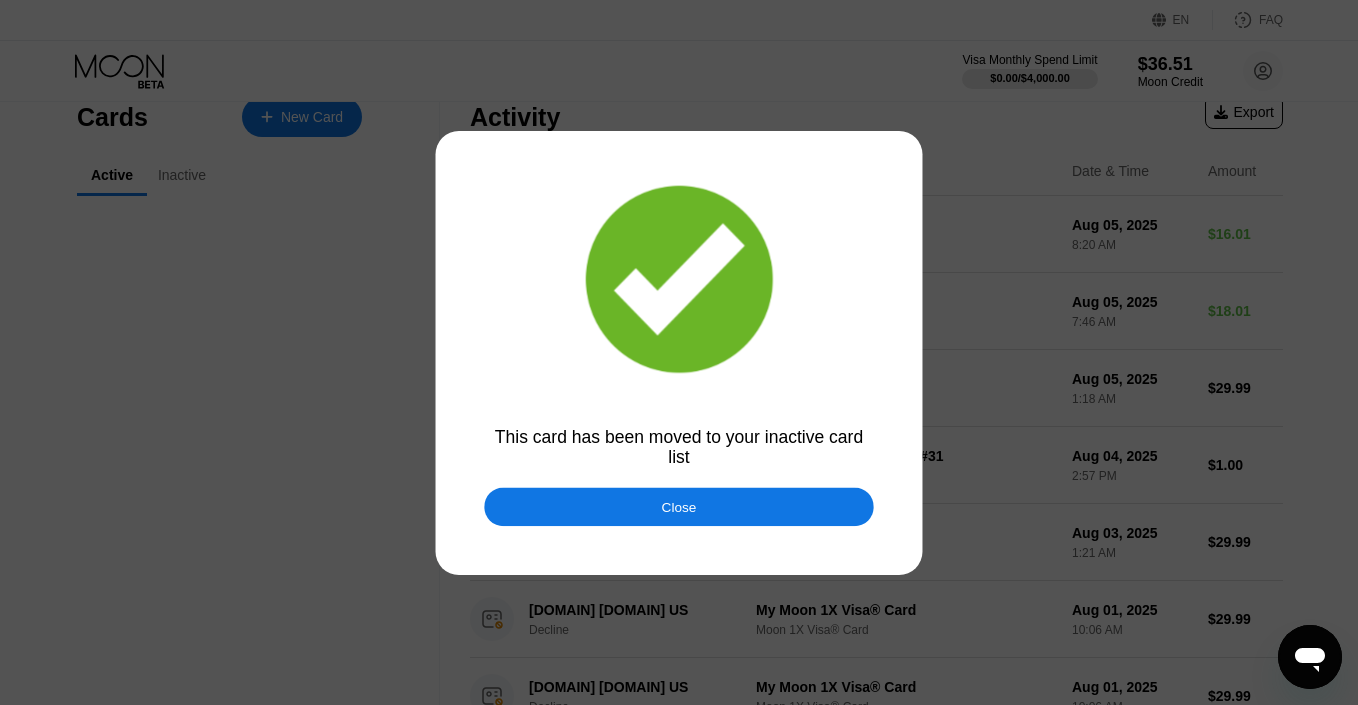 scroll, scrollTop: 0, scrollLeft: 0, axis: both 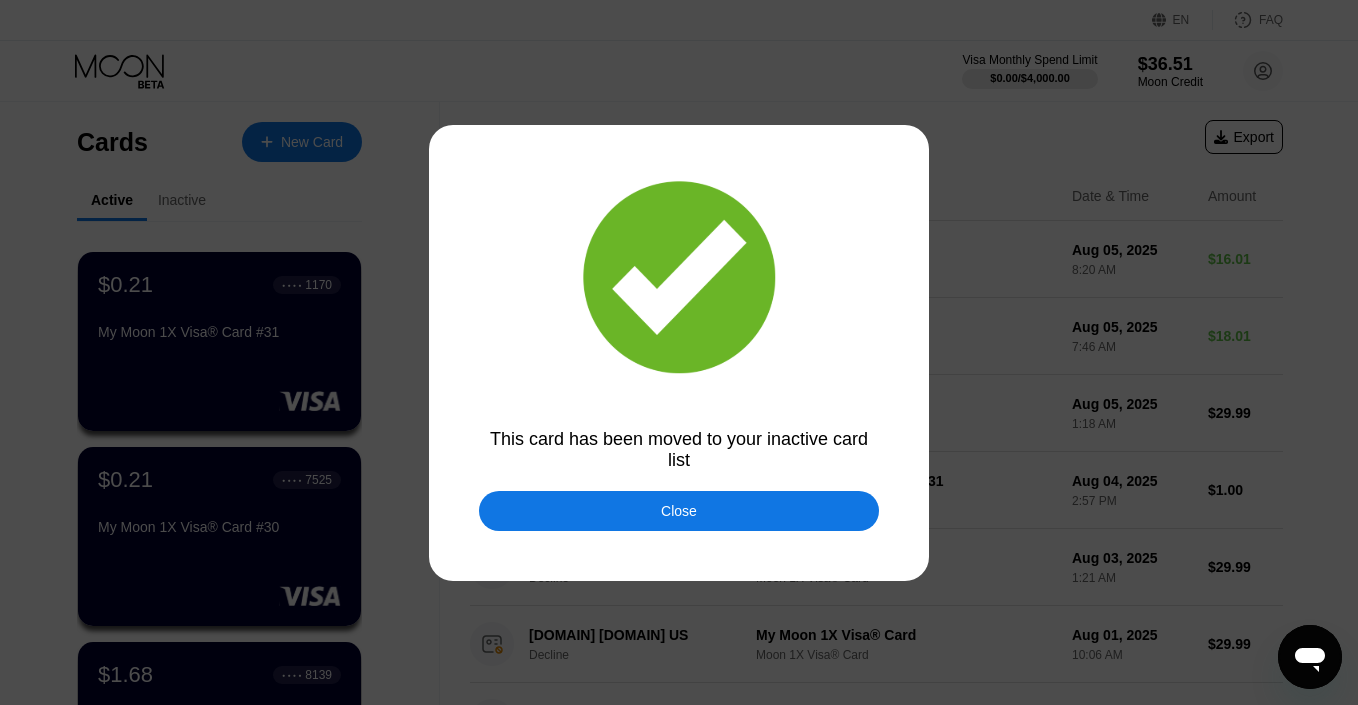 click on "Close" at bounding box center [679, 511] 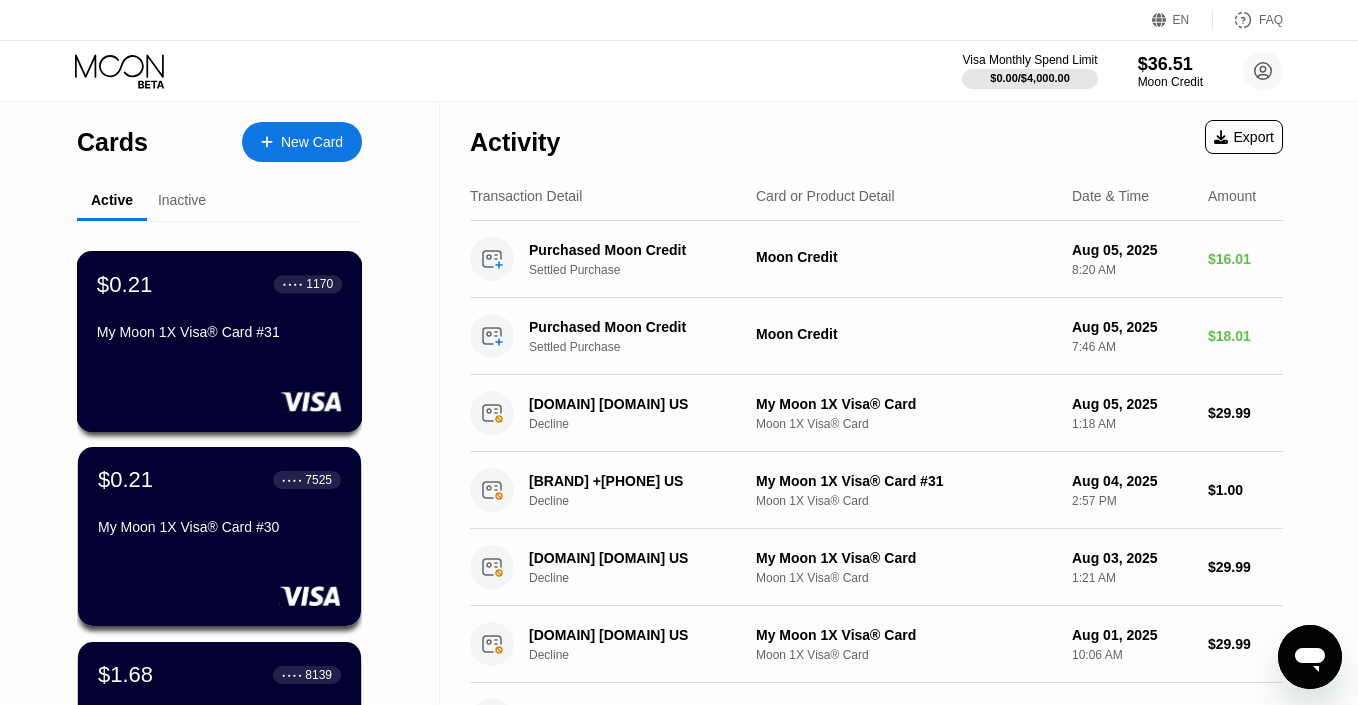 click on "$0.21 ● ● ● ● 1170 My Moon 1X Visa® Card #31" at bounding box center [219, 309] 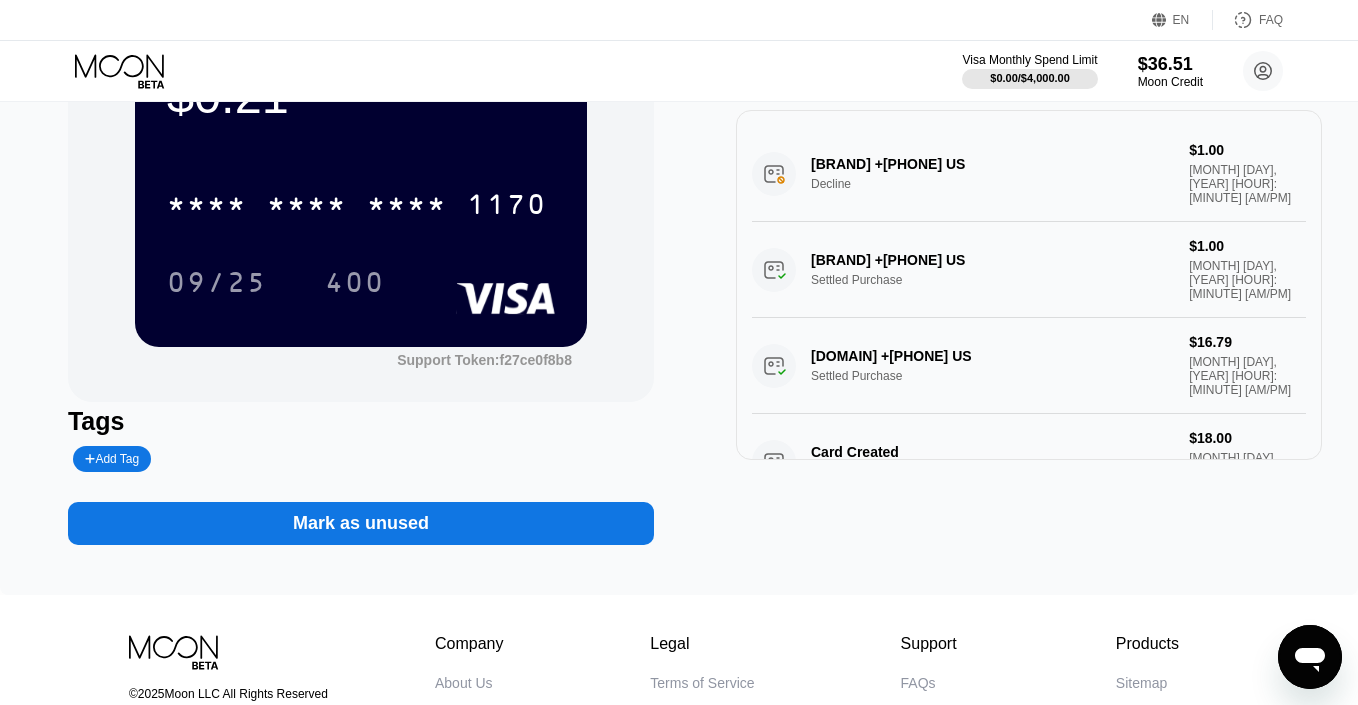 scroll, scrollTop: 0, scrollLeft: 0, axis: both 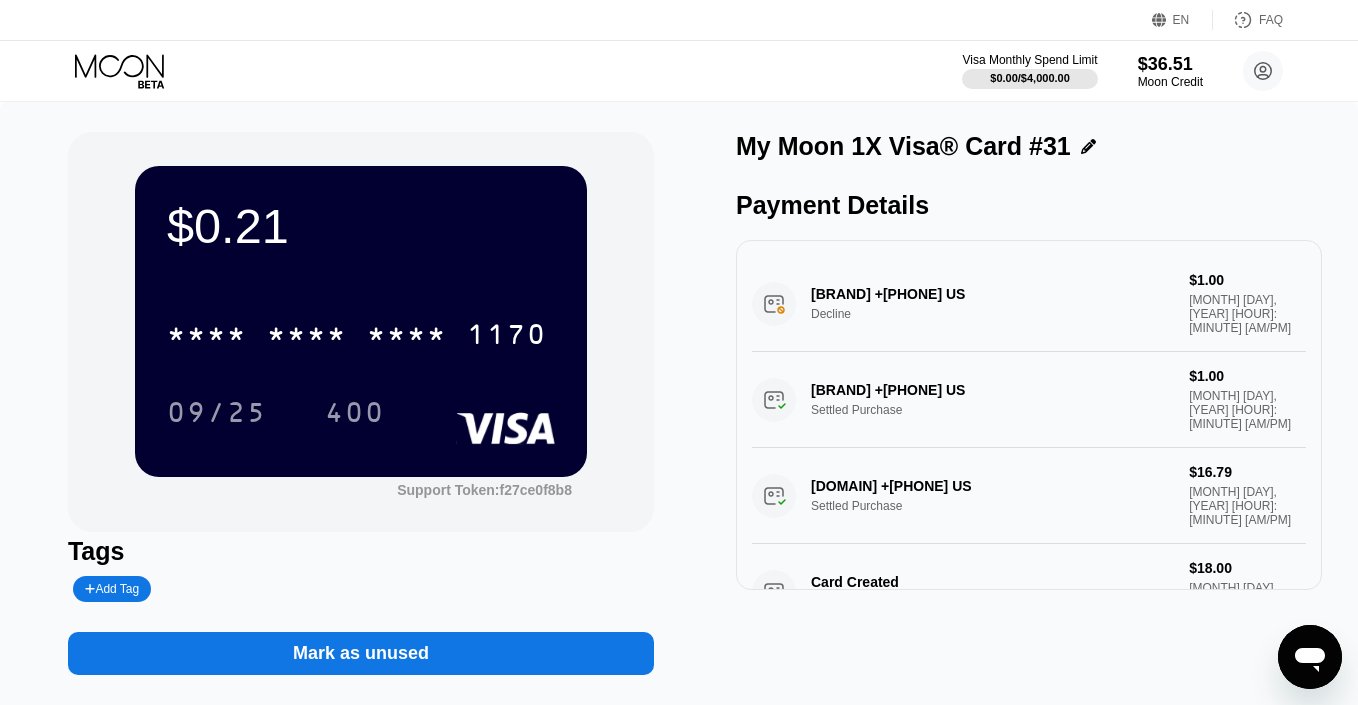 click on "Add Tag" at bounding box center [112, 589] 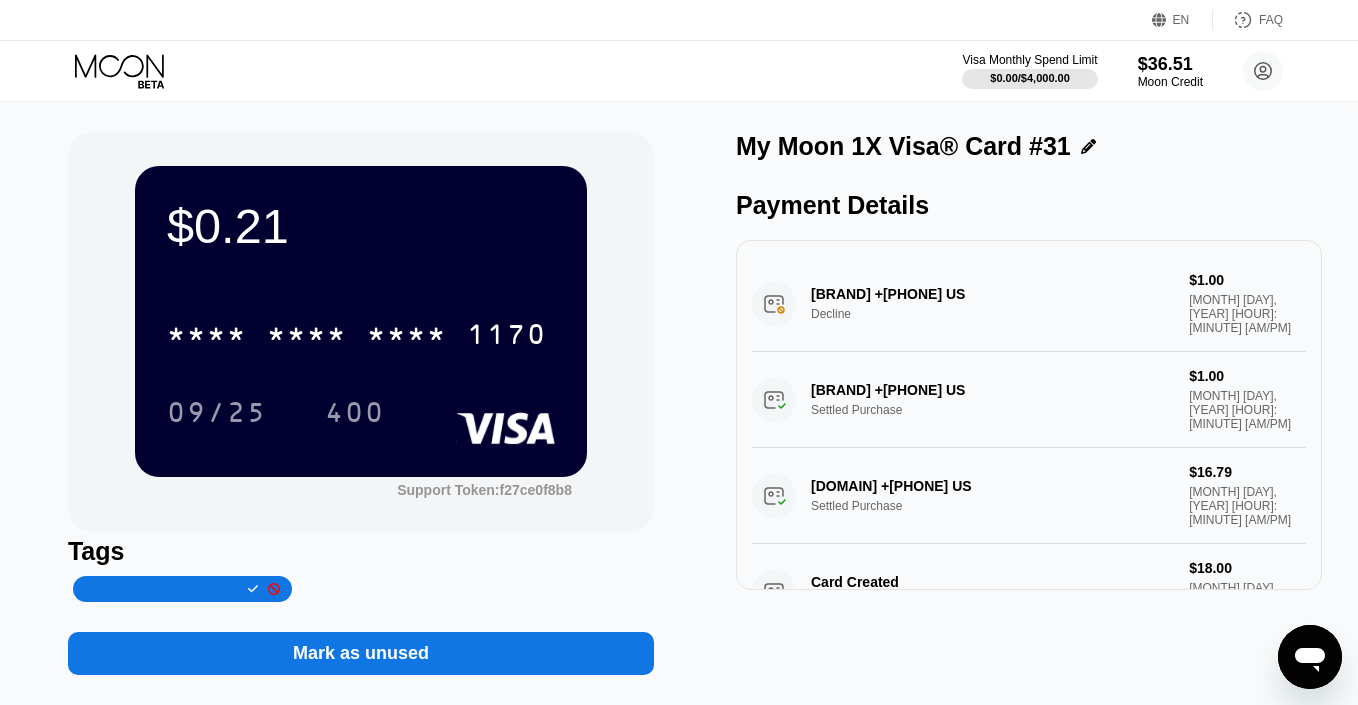 click at bounding box center [161, 589] 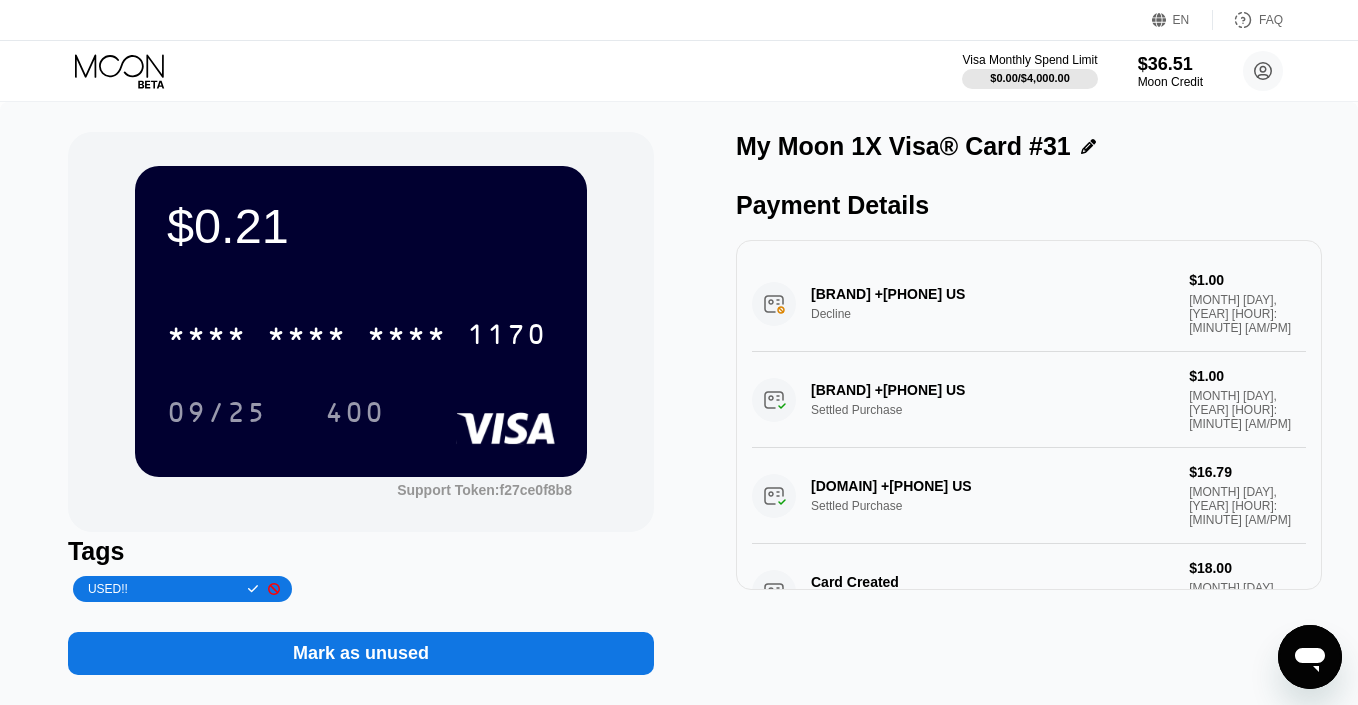 type on "USED!!" 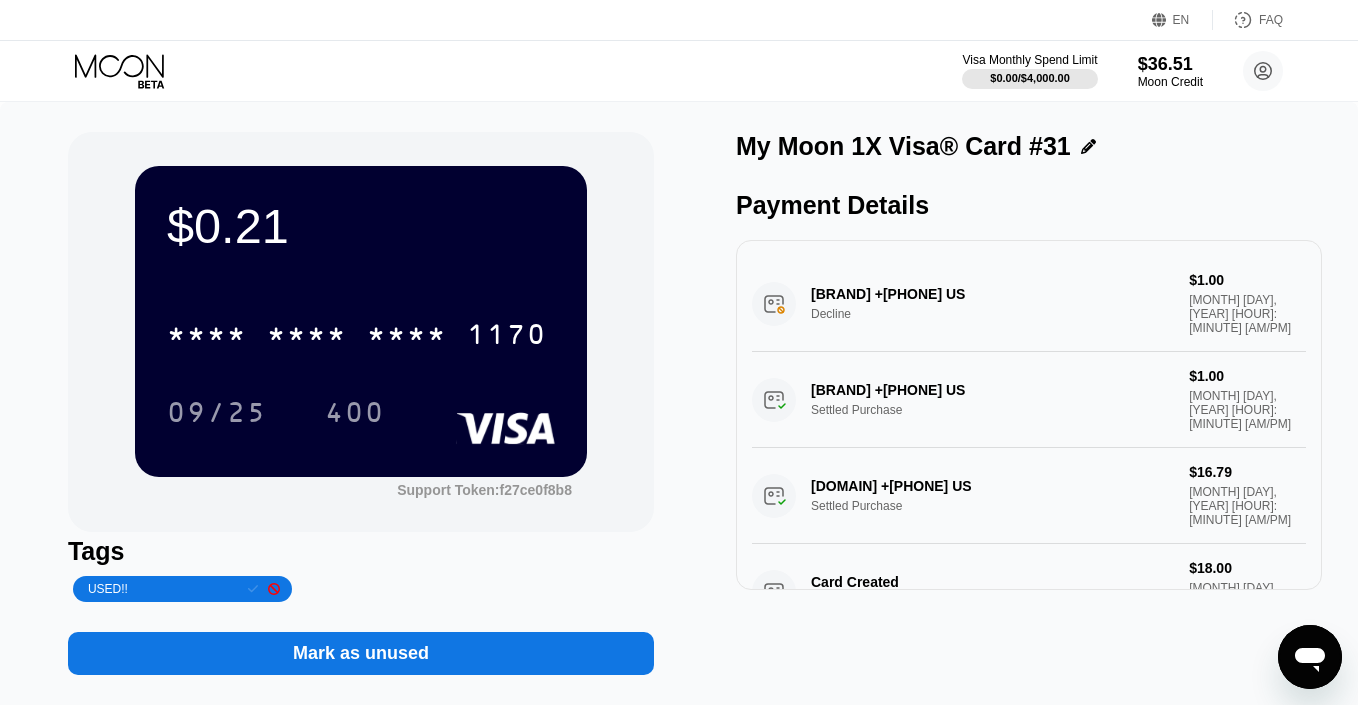 click 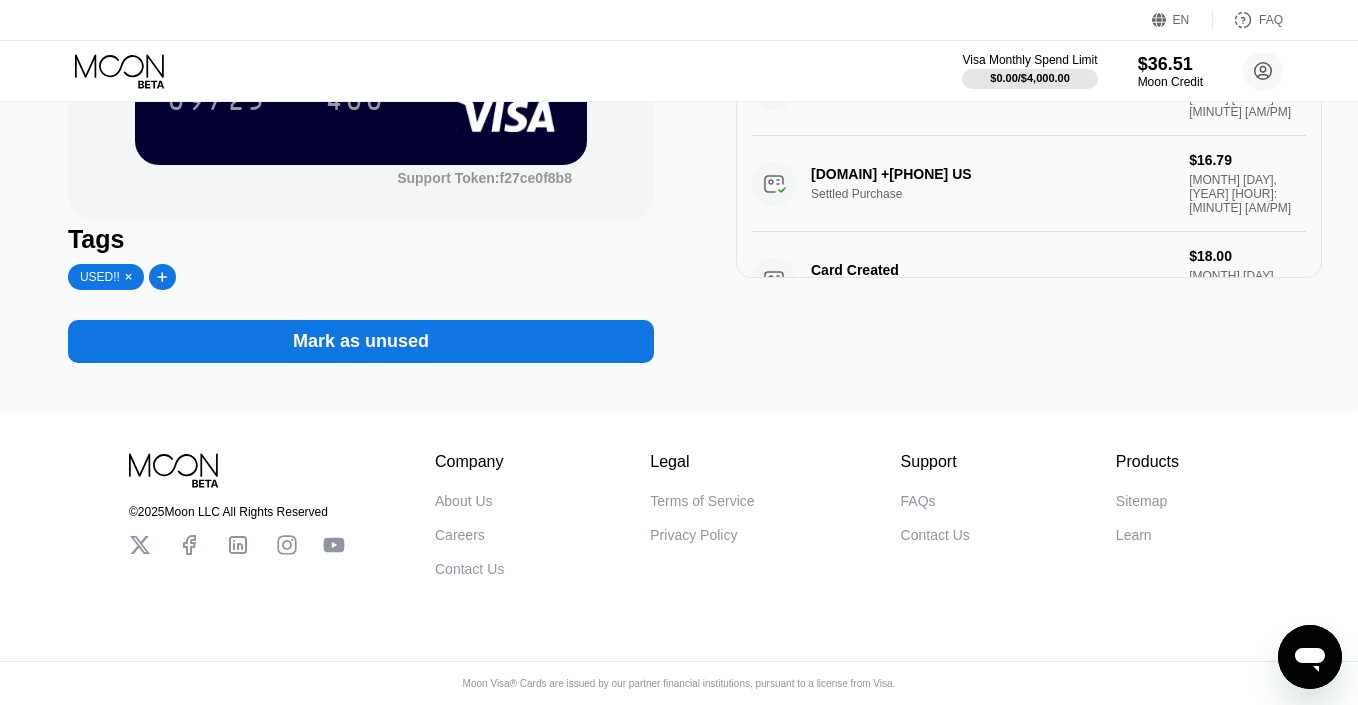 scroll, scrollTop: 0, scrollLeft: 0, axis: both 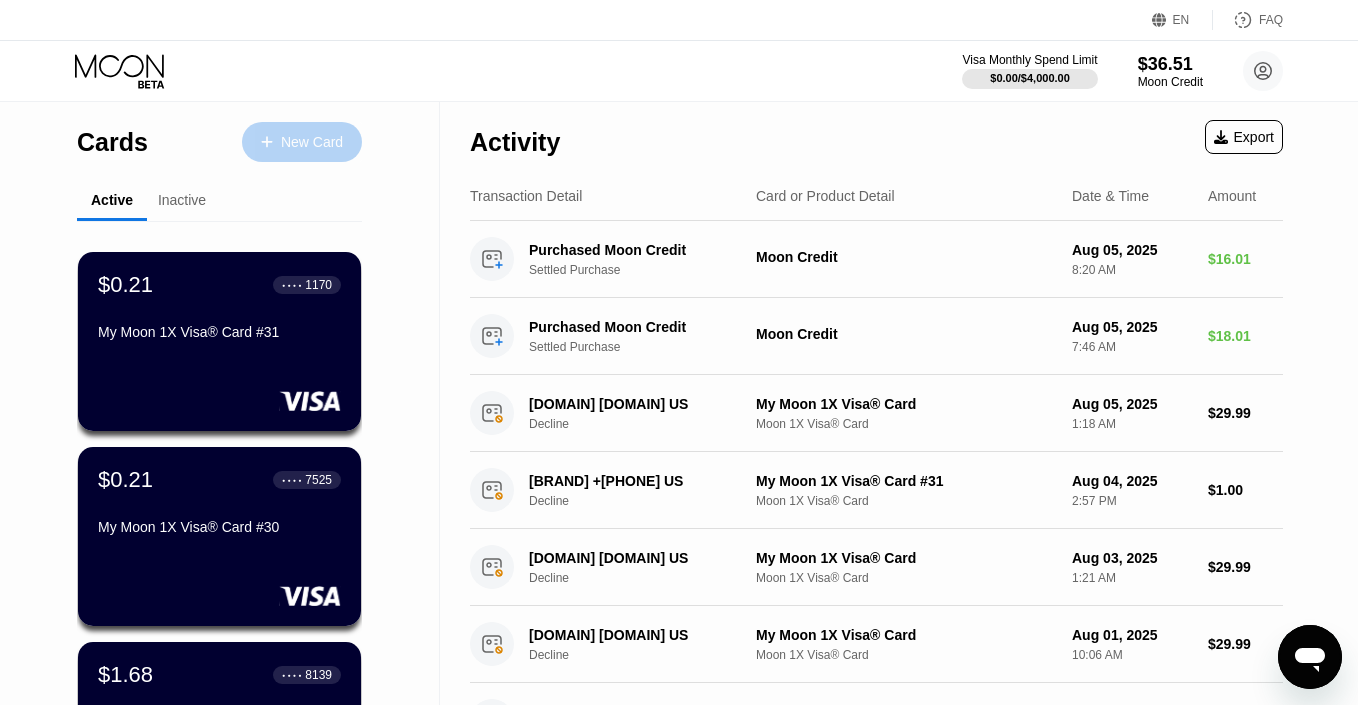 click on "New Card" at bounding box center (302, 142) 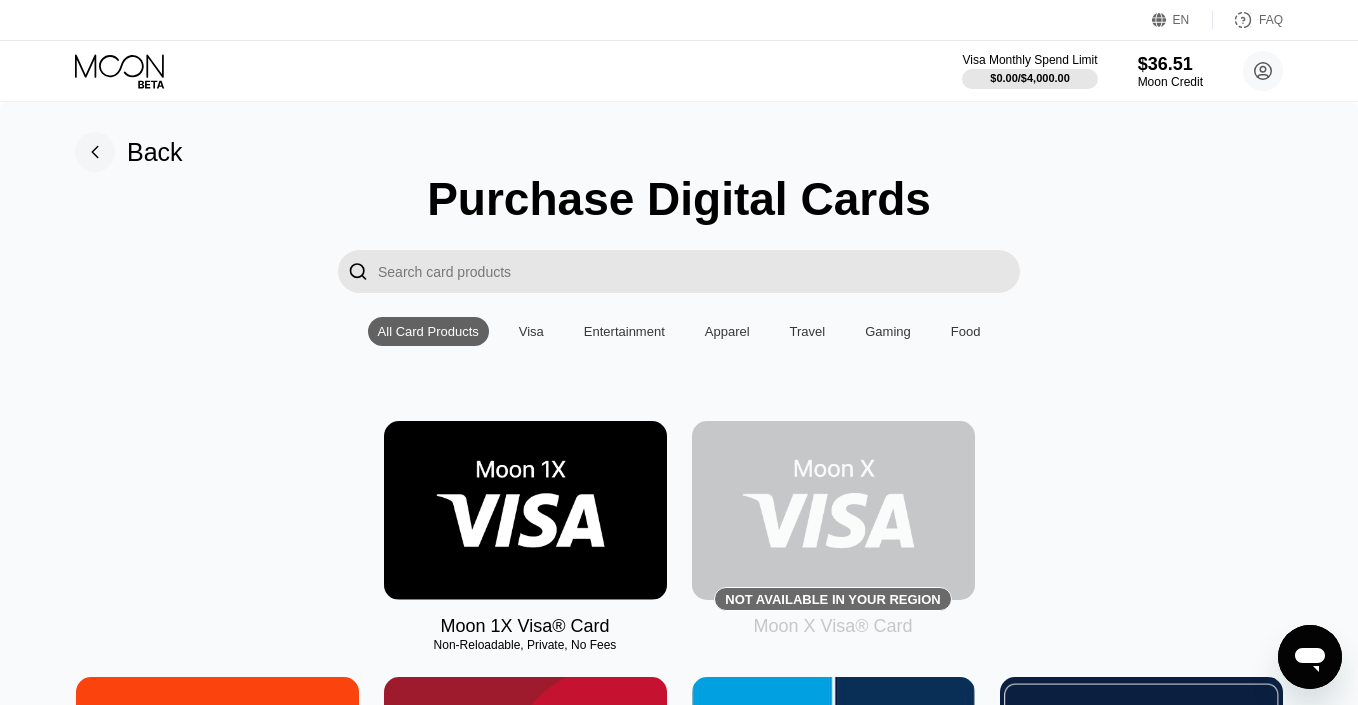click at bounding box center [525, 510] 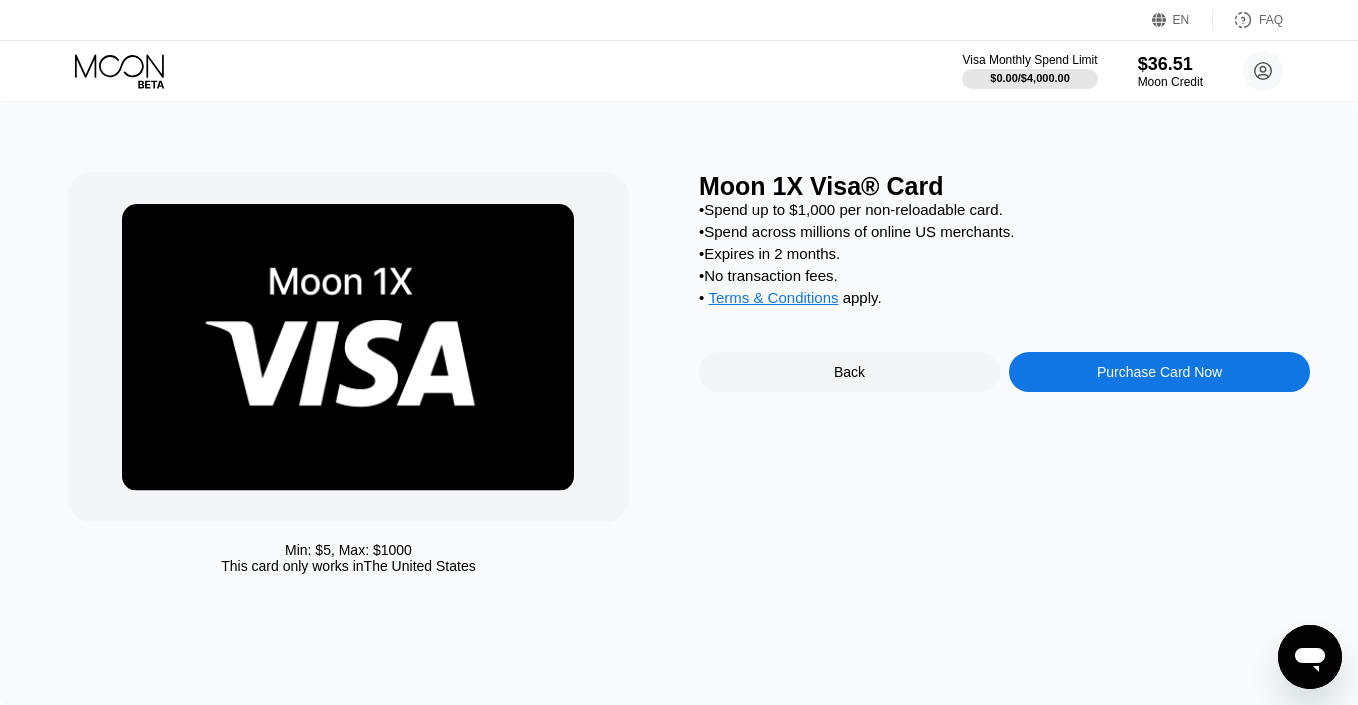 click on "Purchase Card Now" at bounding box center [1159, 372] 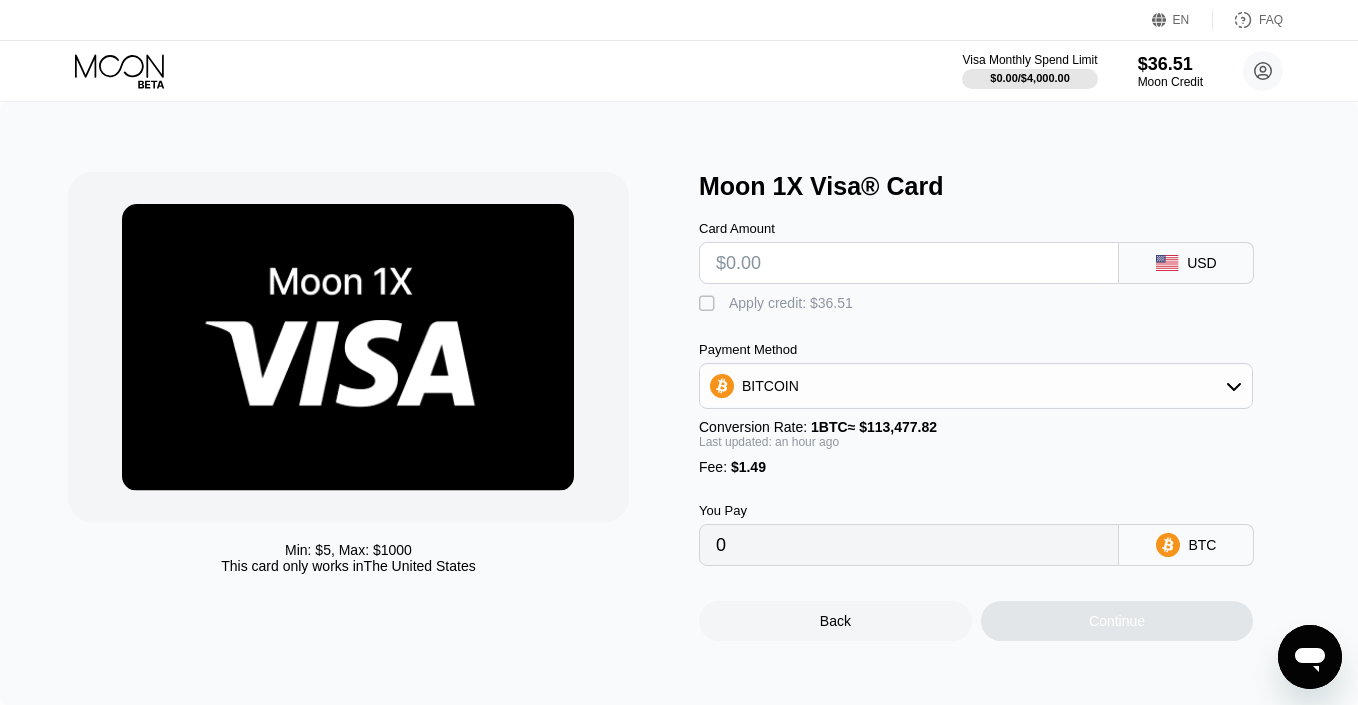 click at bounding box center [909, 263] 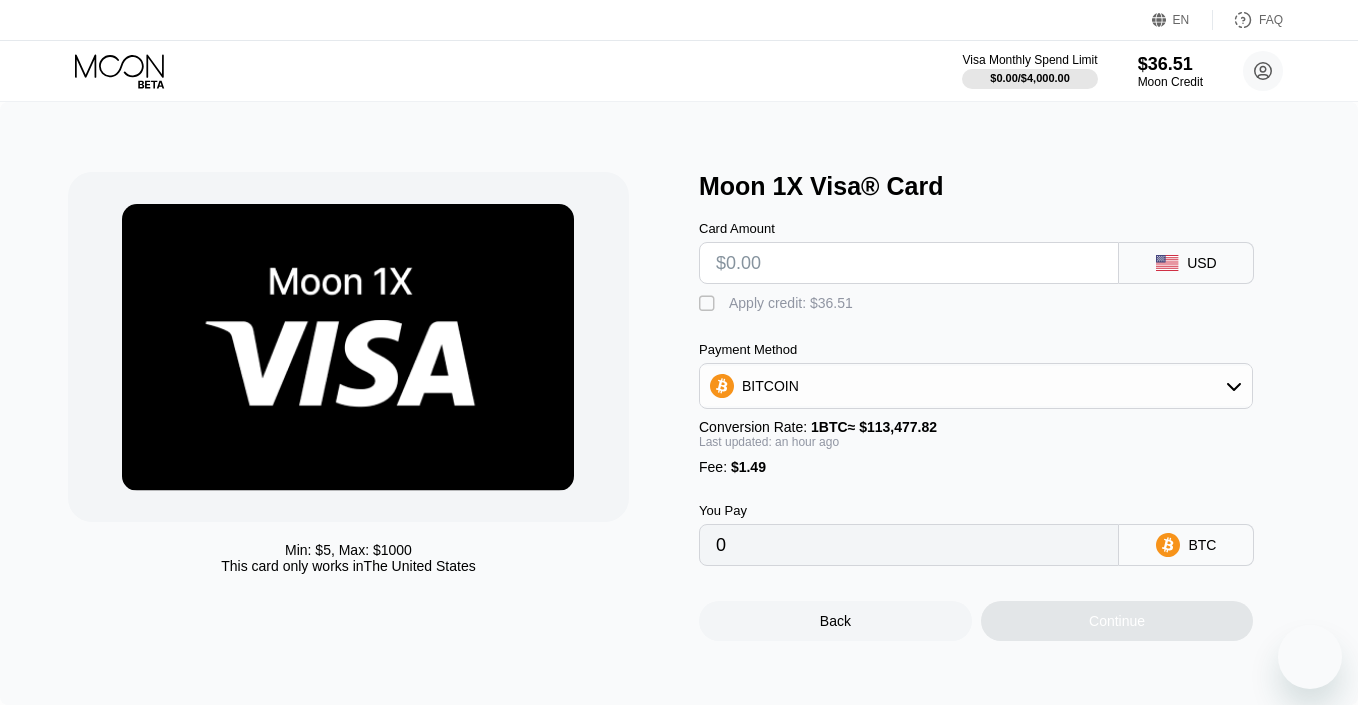 scroll, scrollTop: 0, scrollLeft: 0, axis: both 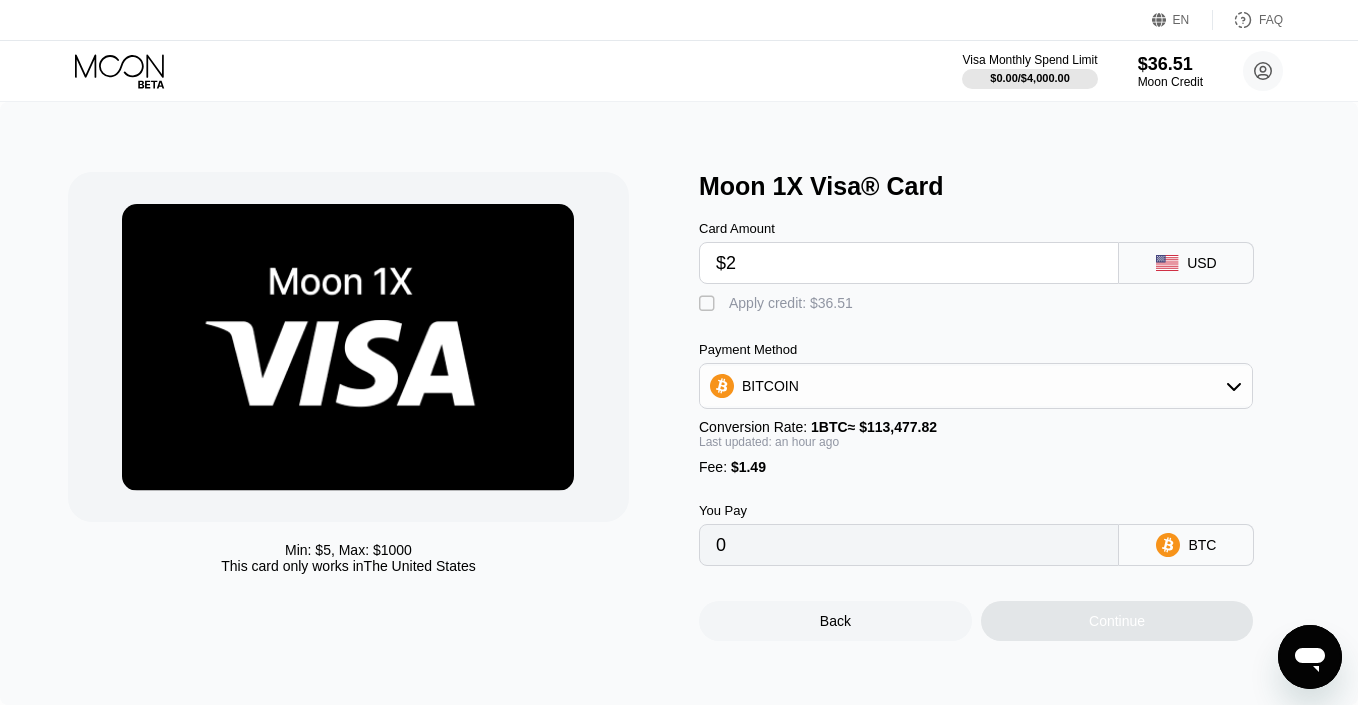 type on "$22" 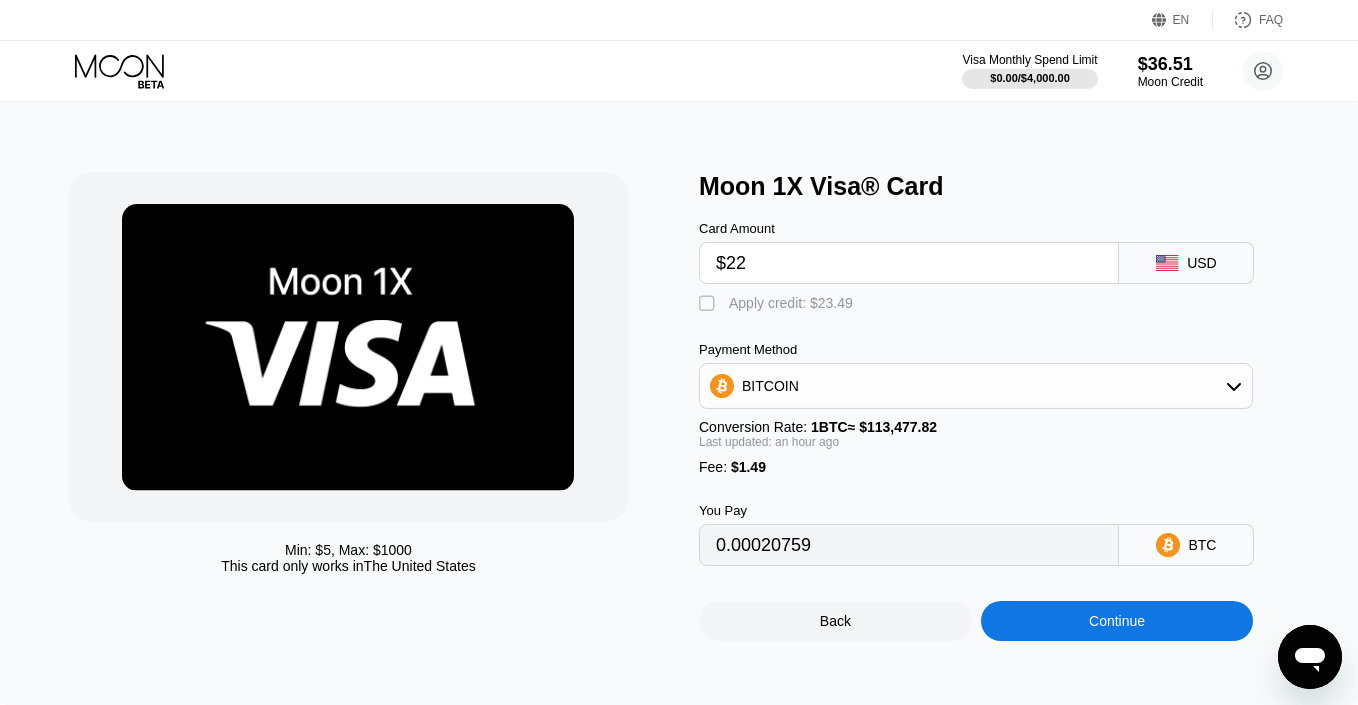 type on "0.00020759" 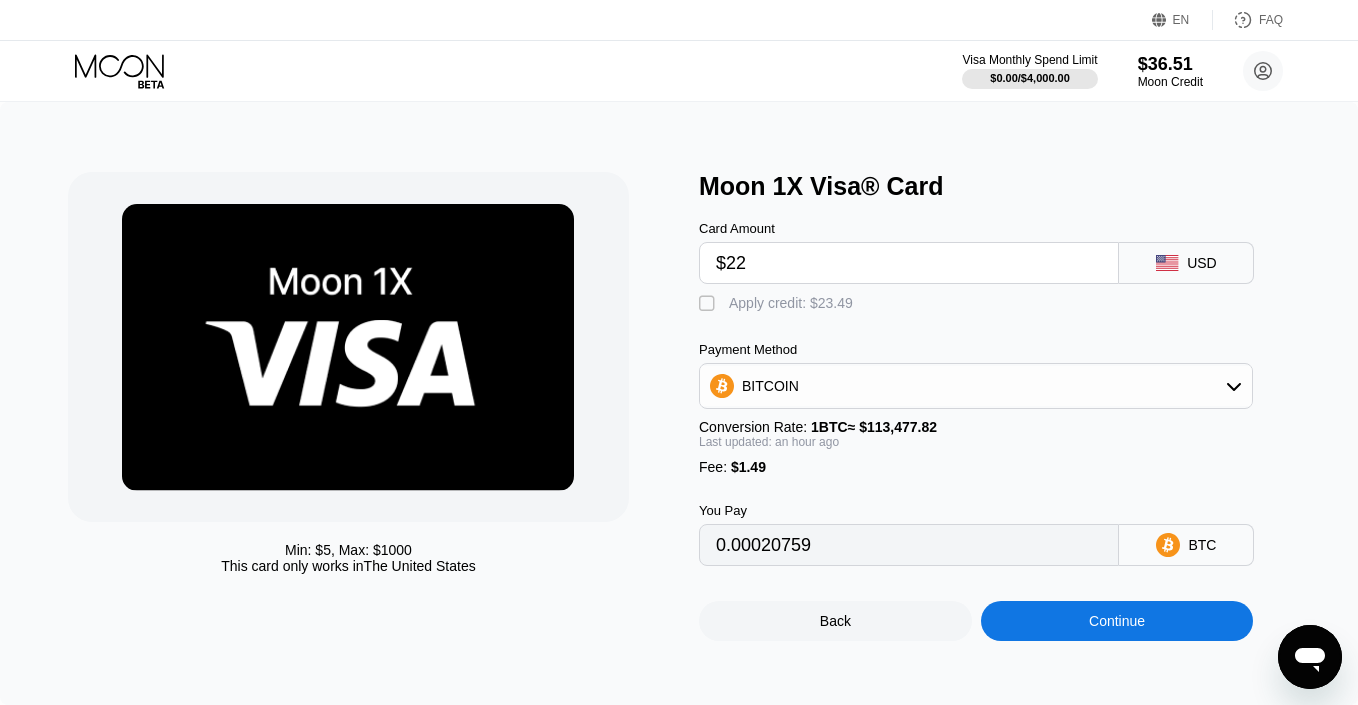 type on "$22" 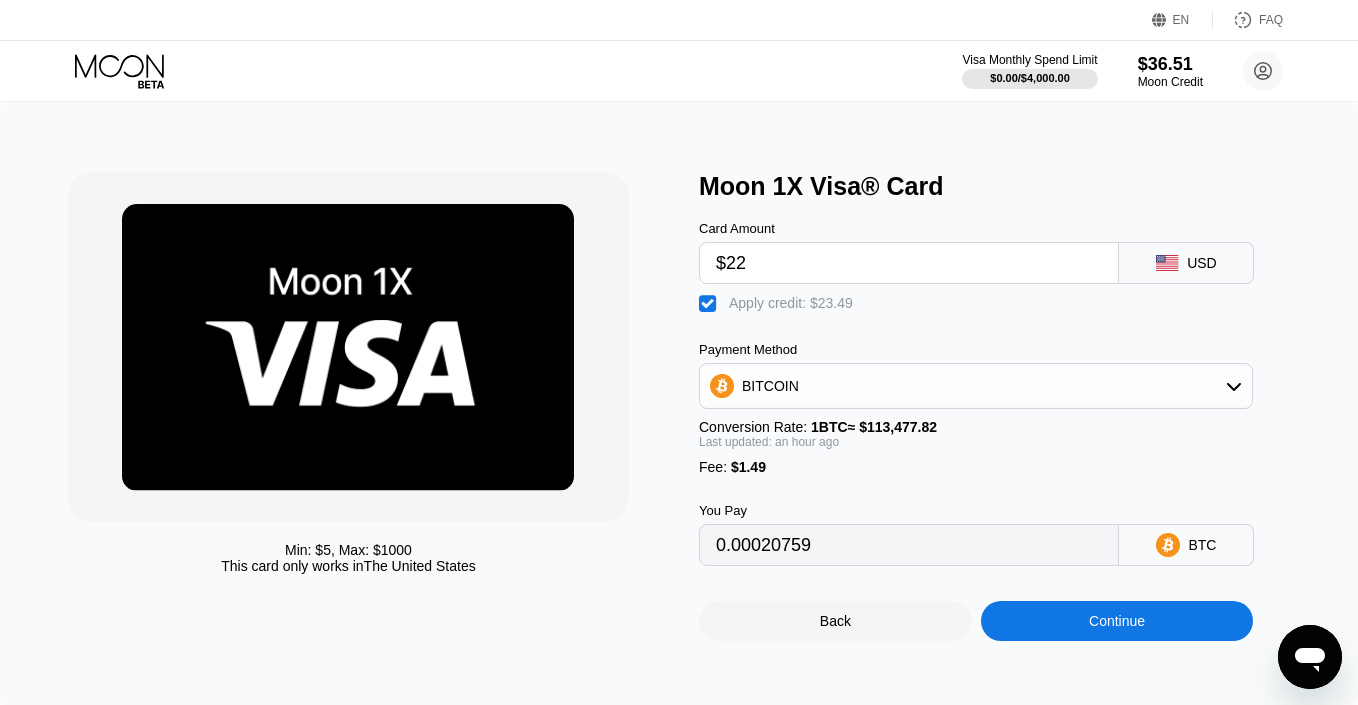 type on "0" 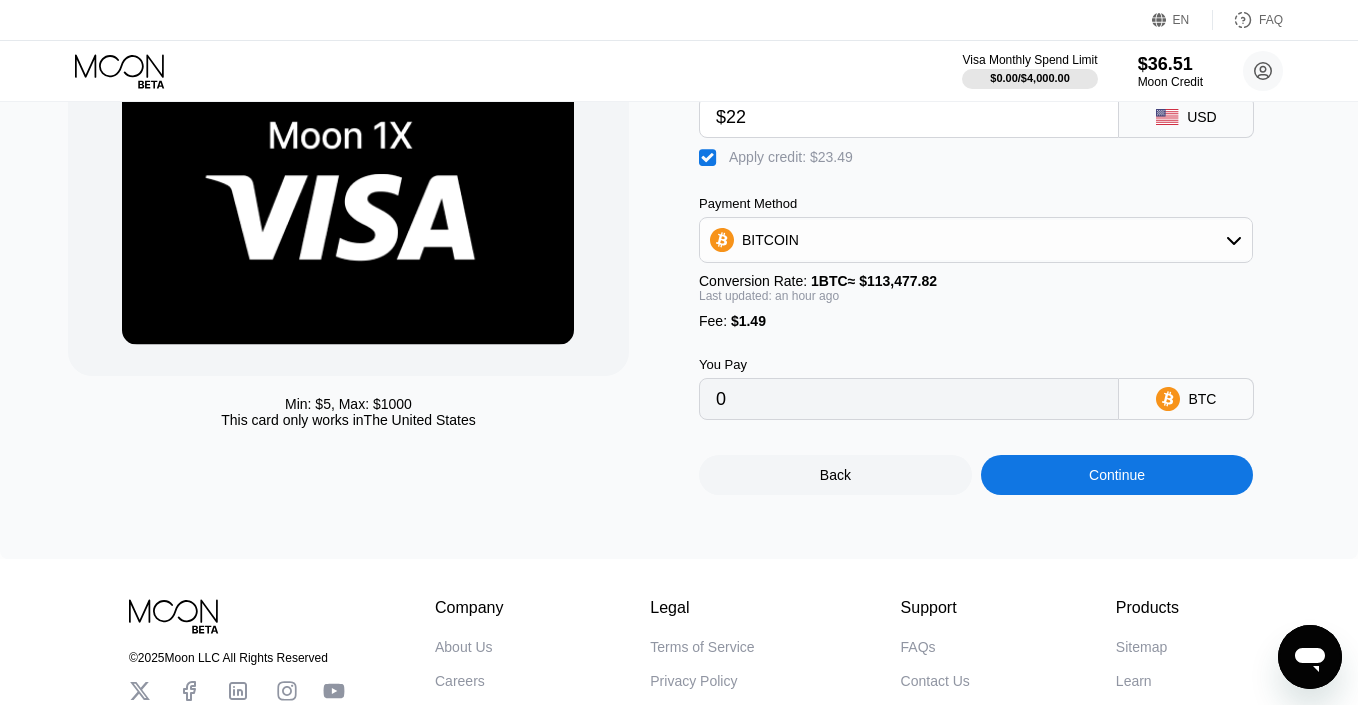 scroll, scrollTop: 0, scrollLeft: 0, axis: both 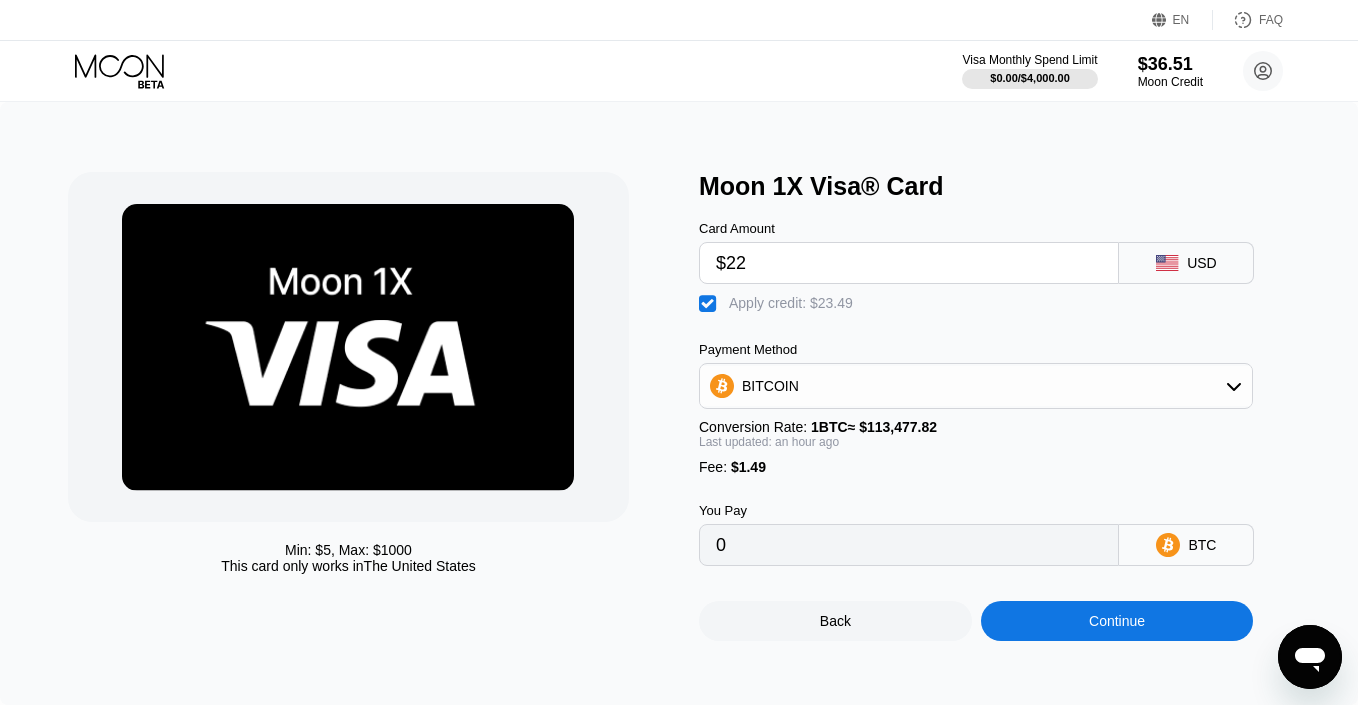 click on "Continue" at bounding box center (1117, 621) 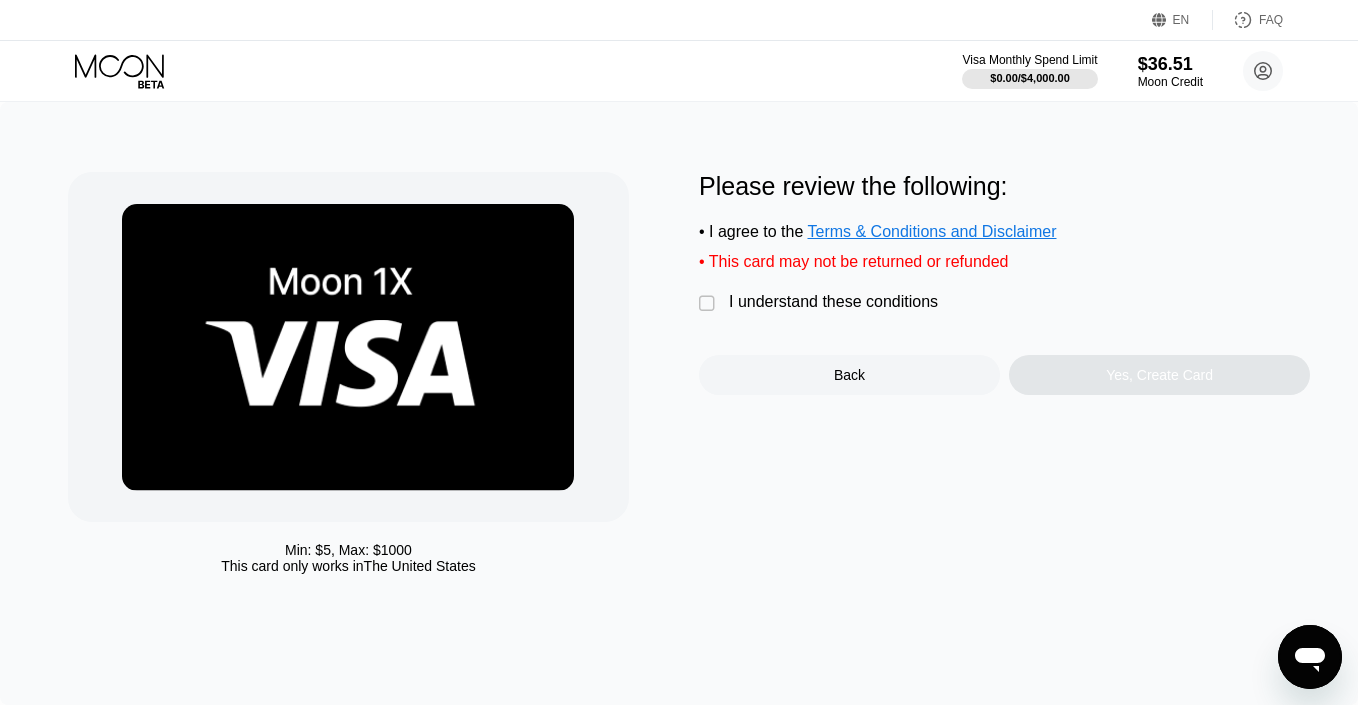 click on "I understand these conditions" at bounding box center (833, 302) 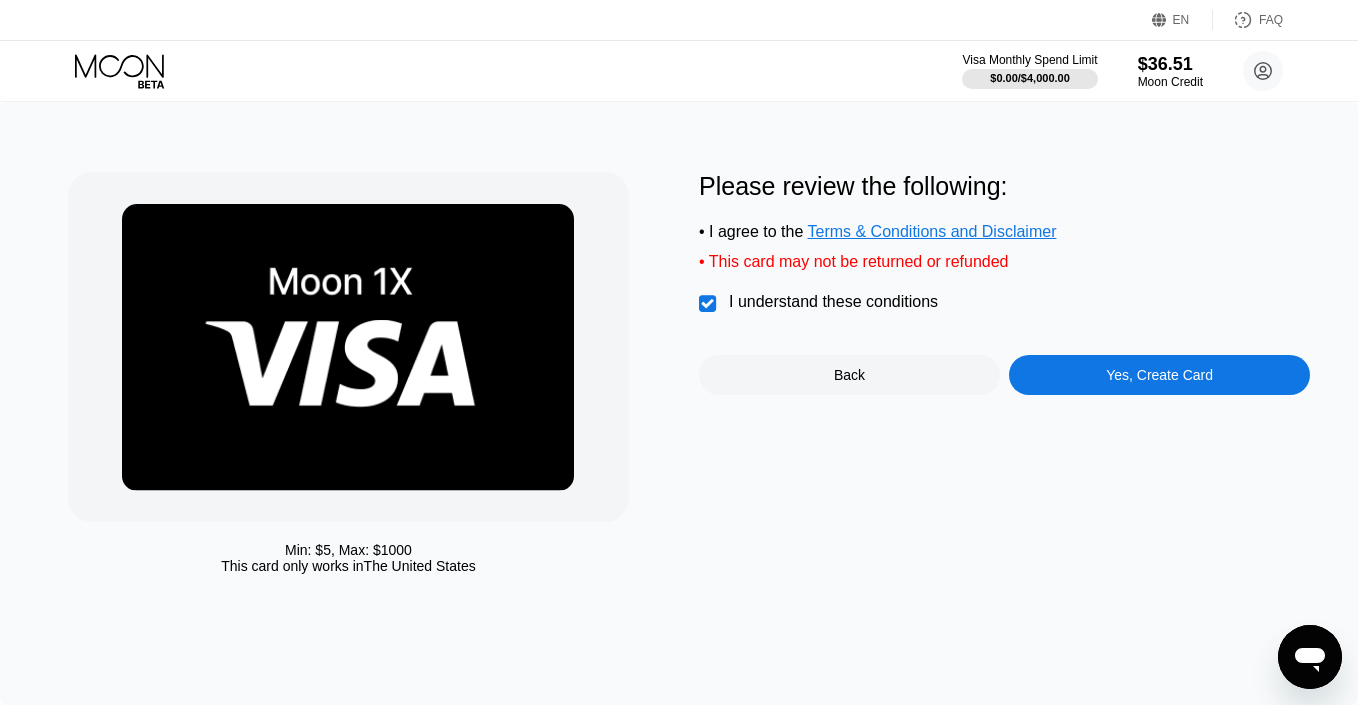 click on "Yes, Create Card" at bounding box center (1159, 375) 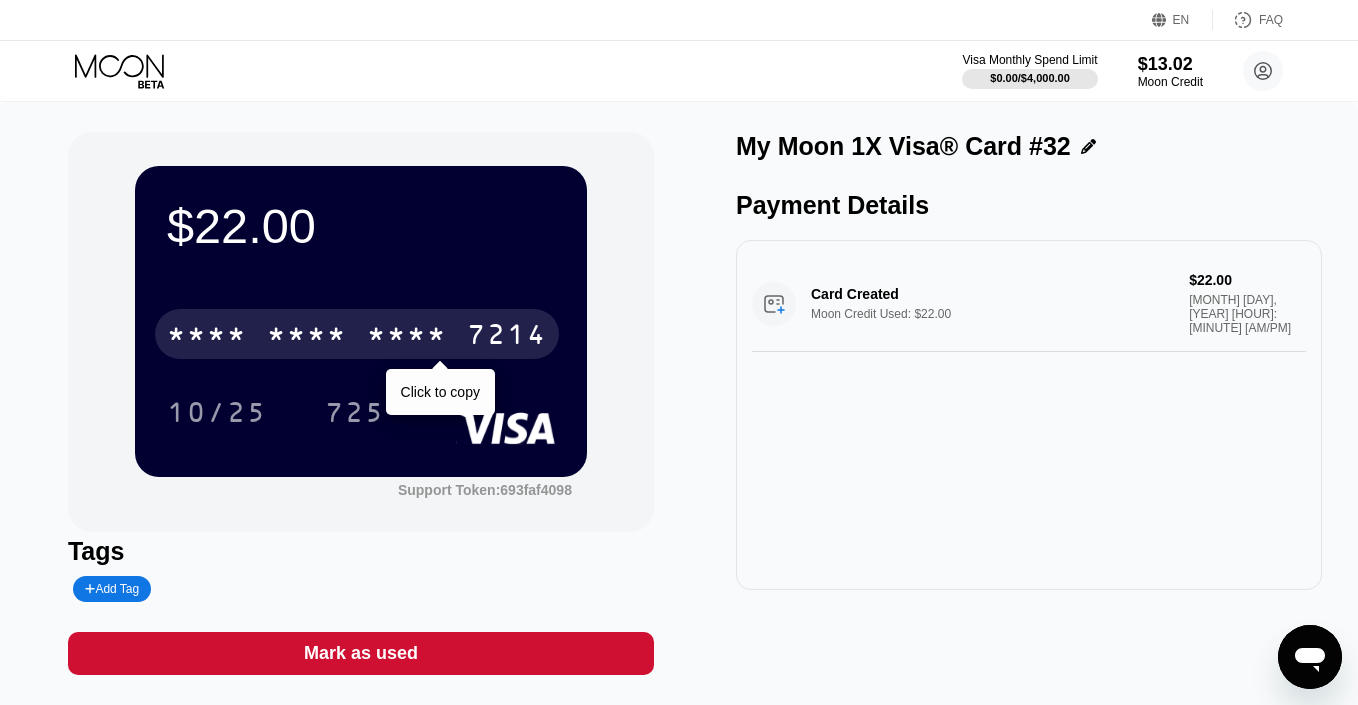 click on "* * * * * * * * * * * * [LAST_FOUR_DIGITS]" at bounding box center (357, 334) 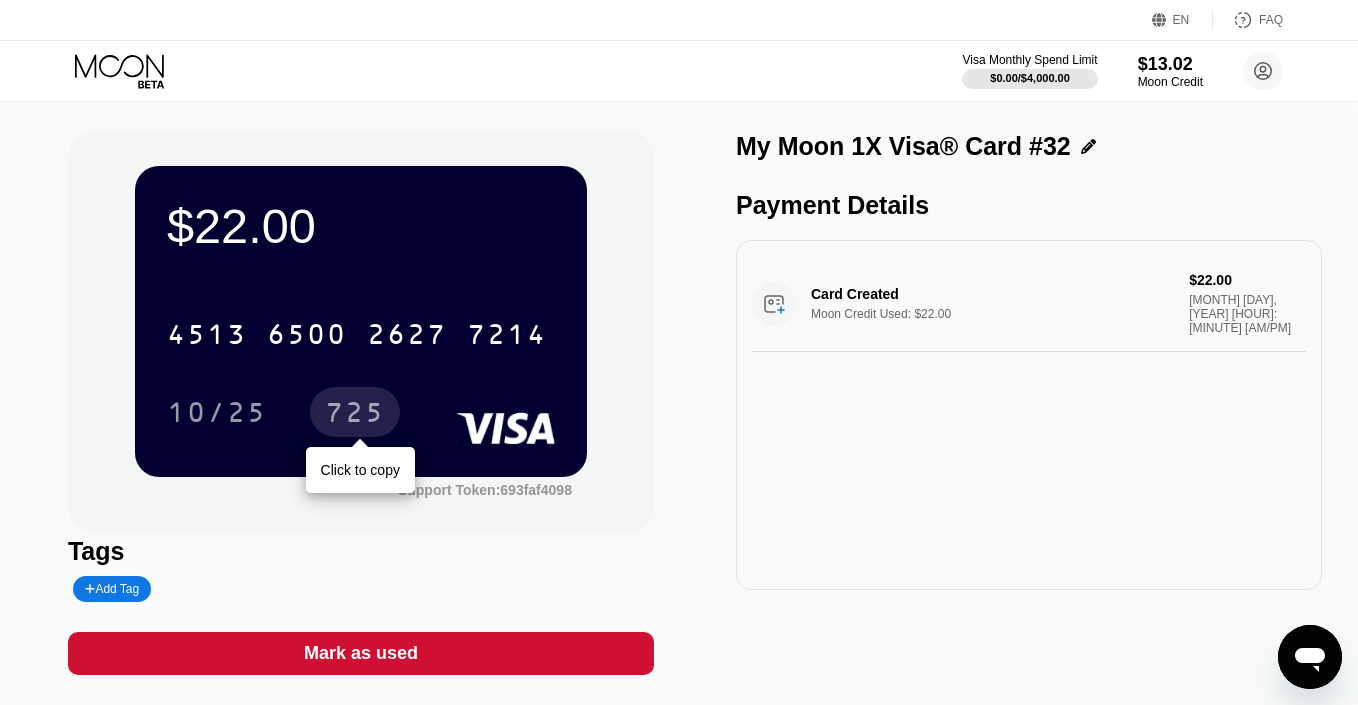 click on "725" at bounding box center [355, 415] 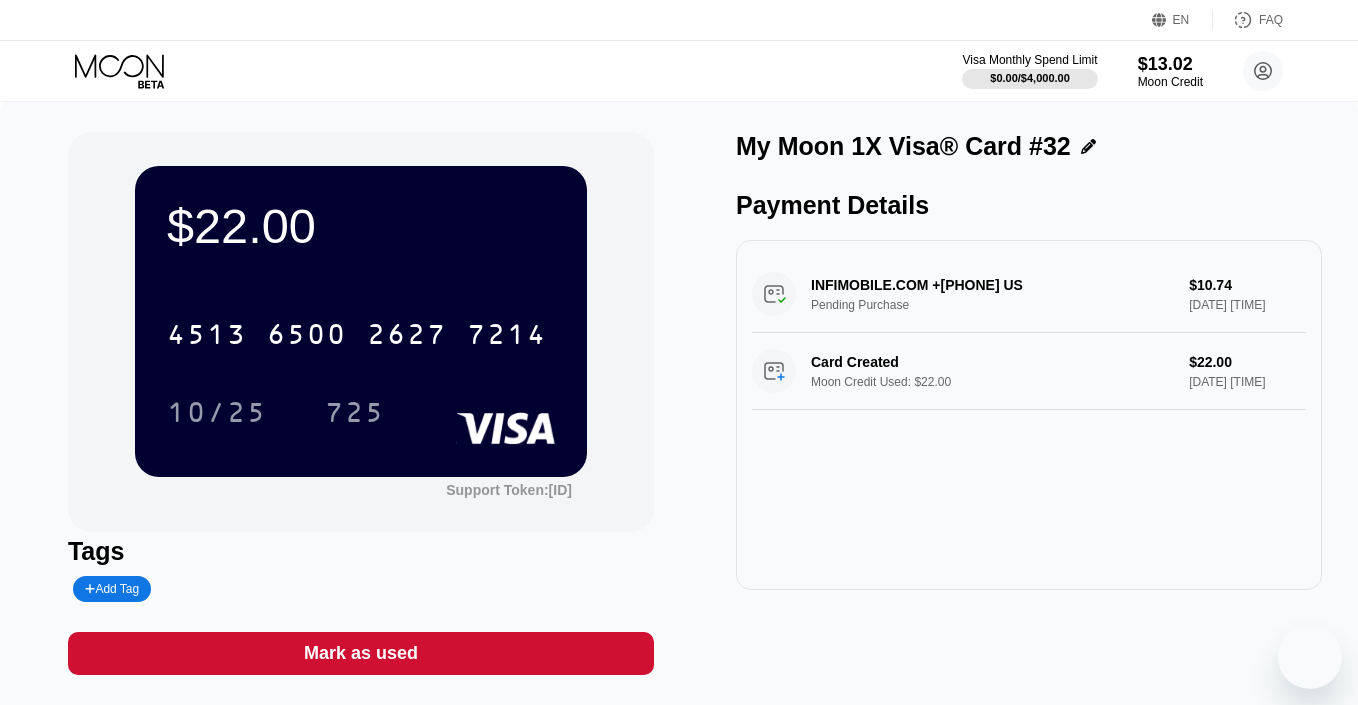scroll, scrollTop: 0, scrollLeft: 0, axis: both 